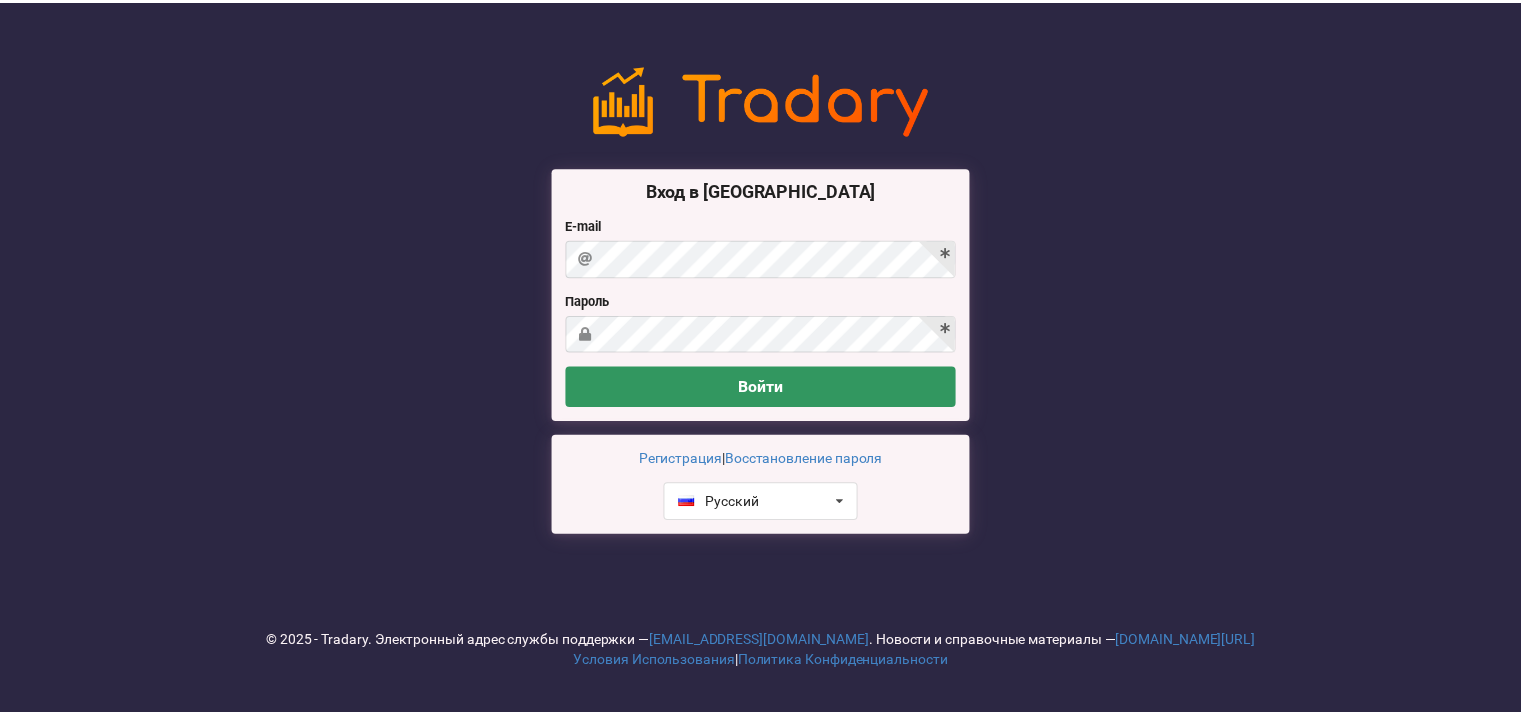 scroll, scrollTop: 0, scrollLeft: 0, axis: both 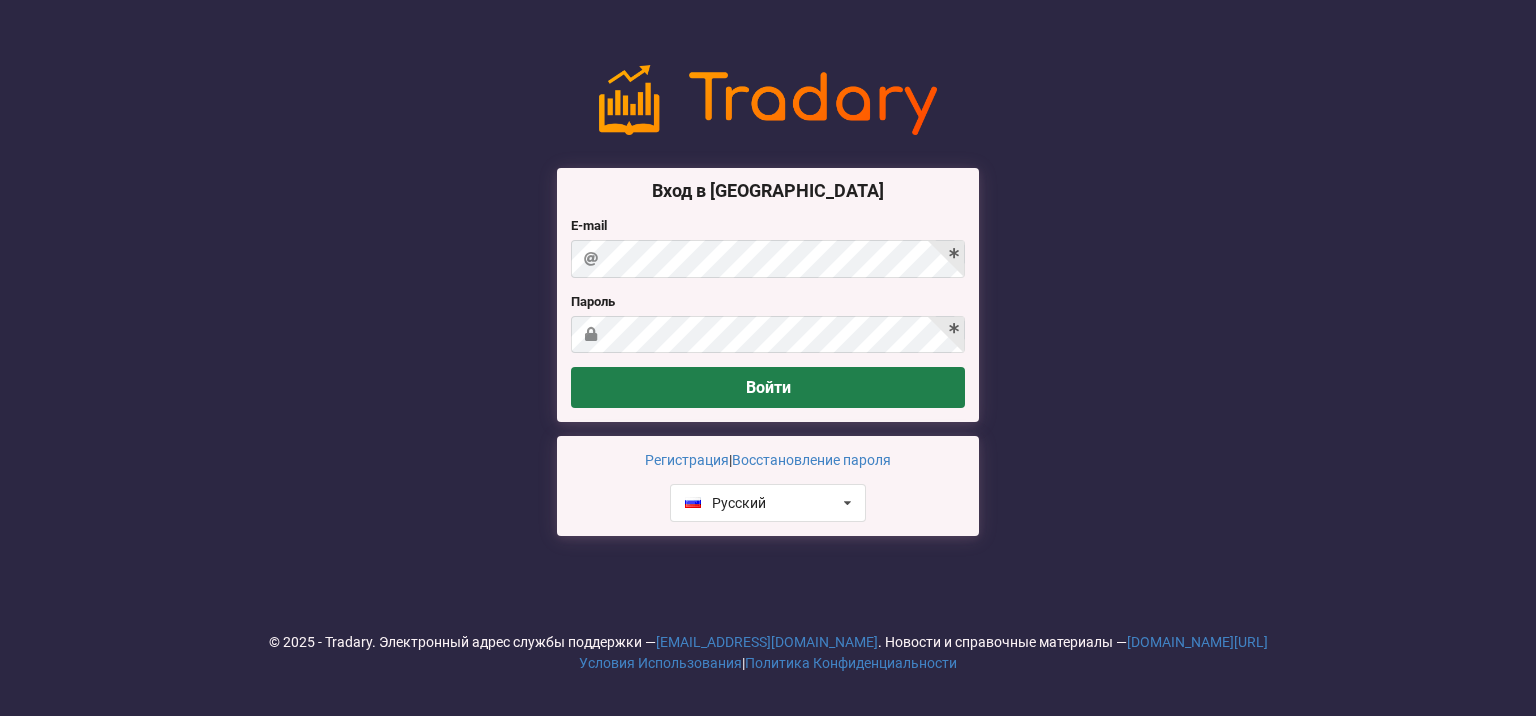click on "Войти" at bounding box center [768, 387] 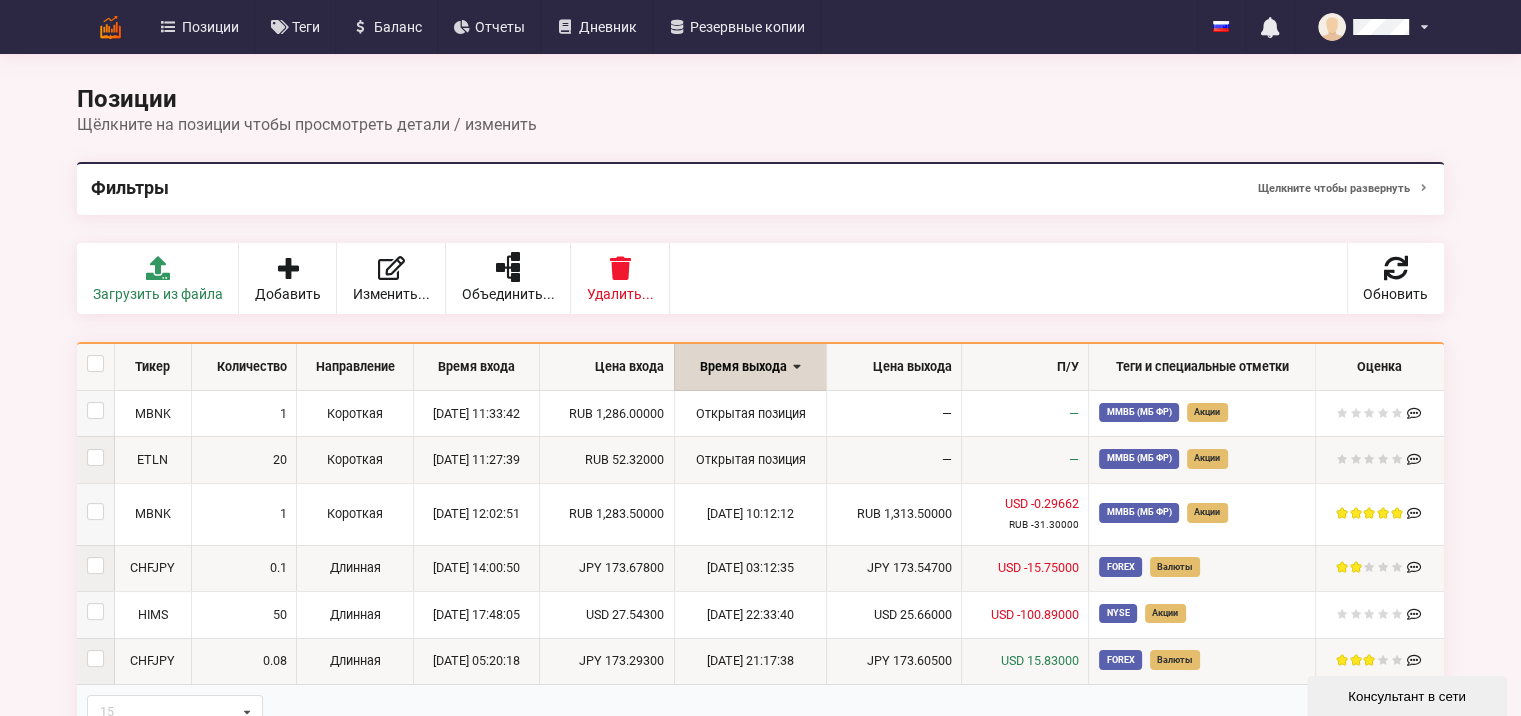 scroll, scrollTop: 0, scrollLeft: 0, axis: both 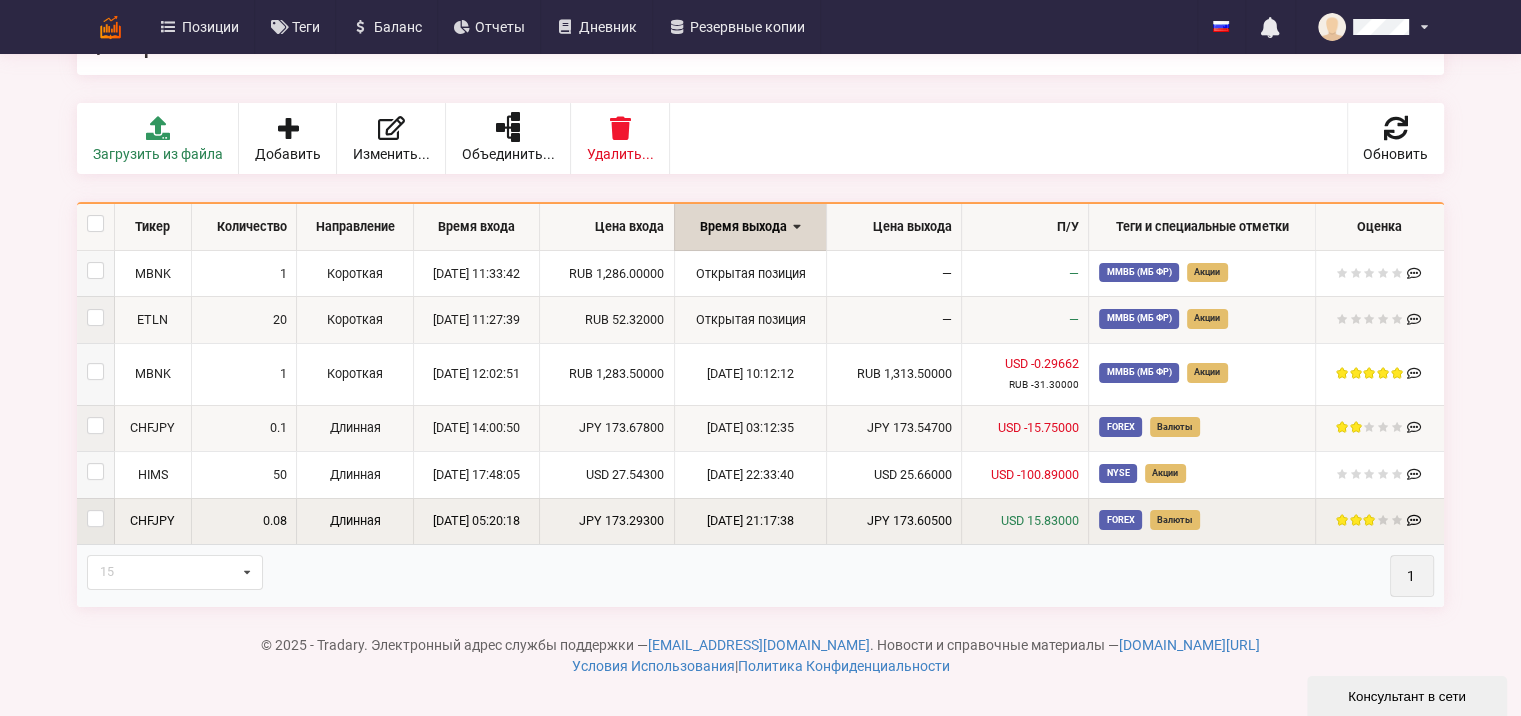 click on "[DATE] 21:17:38" at bounding box center (750, 521) 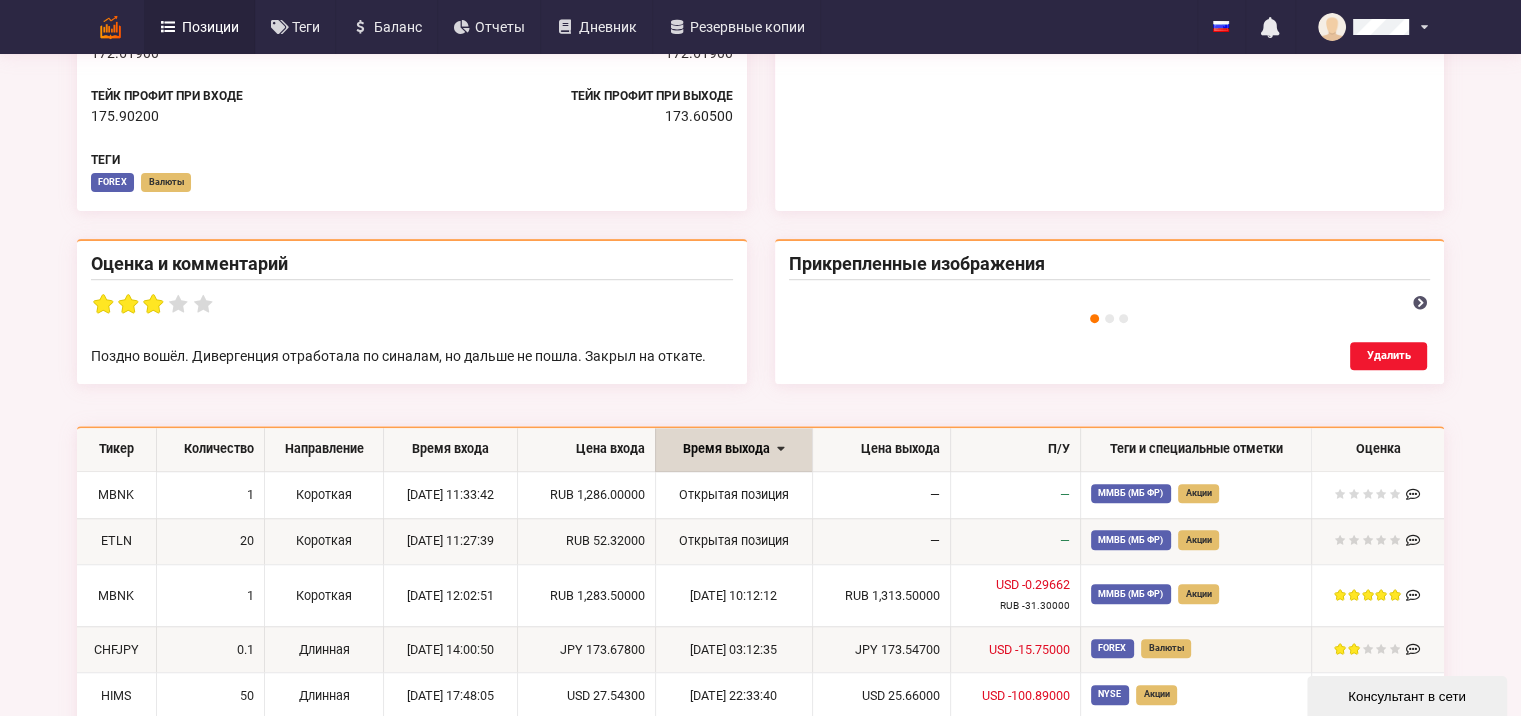 scroll, scrollTop: 700, scrollLeft: 0, axis: vertical 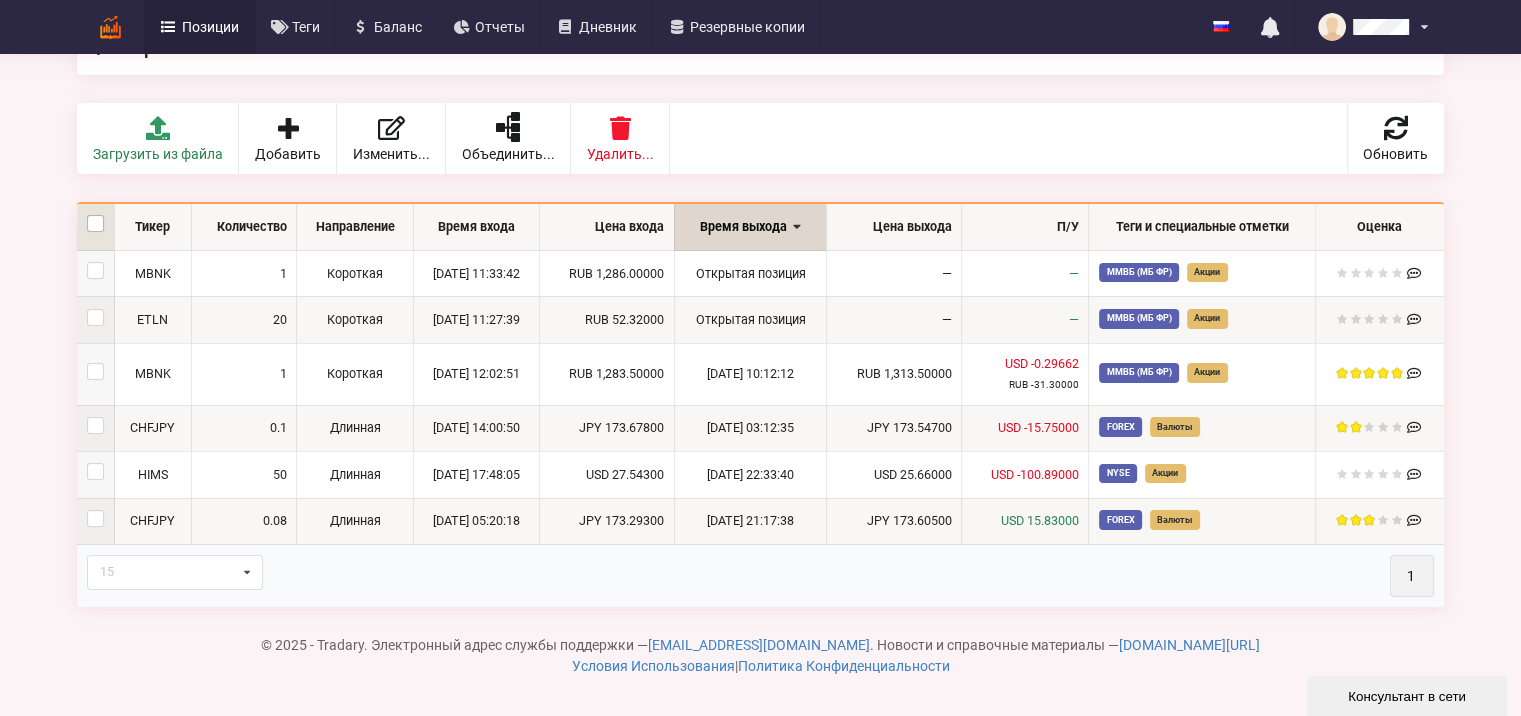 click at bounding box center [95, 215] 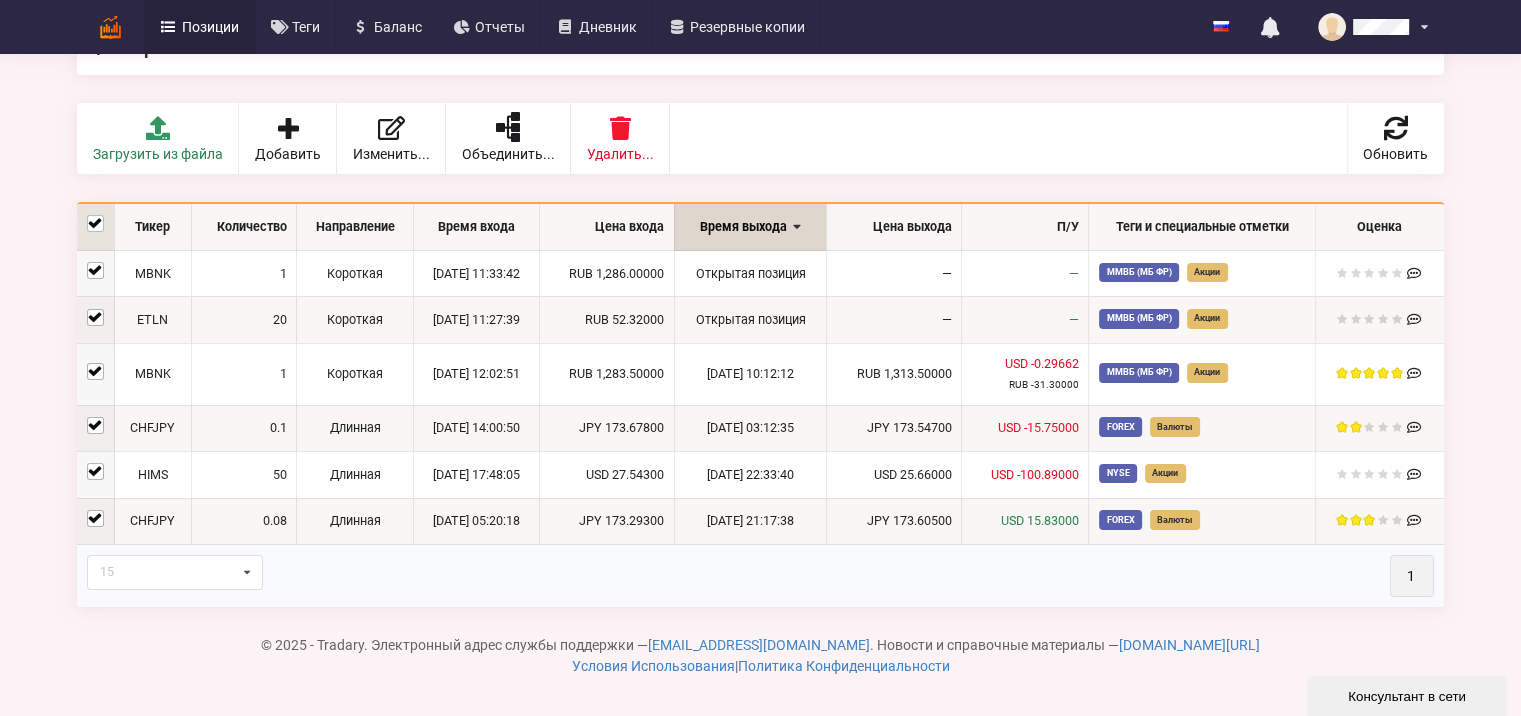 checkbox on "true" 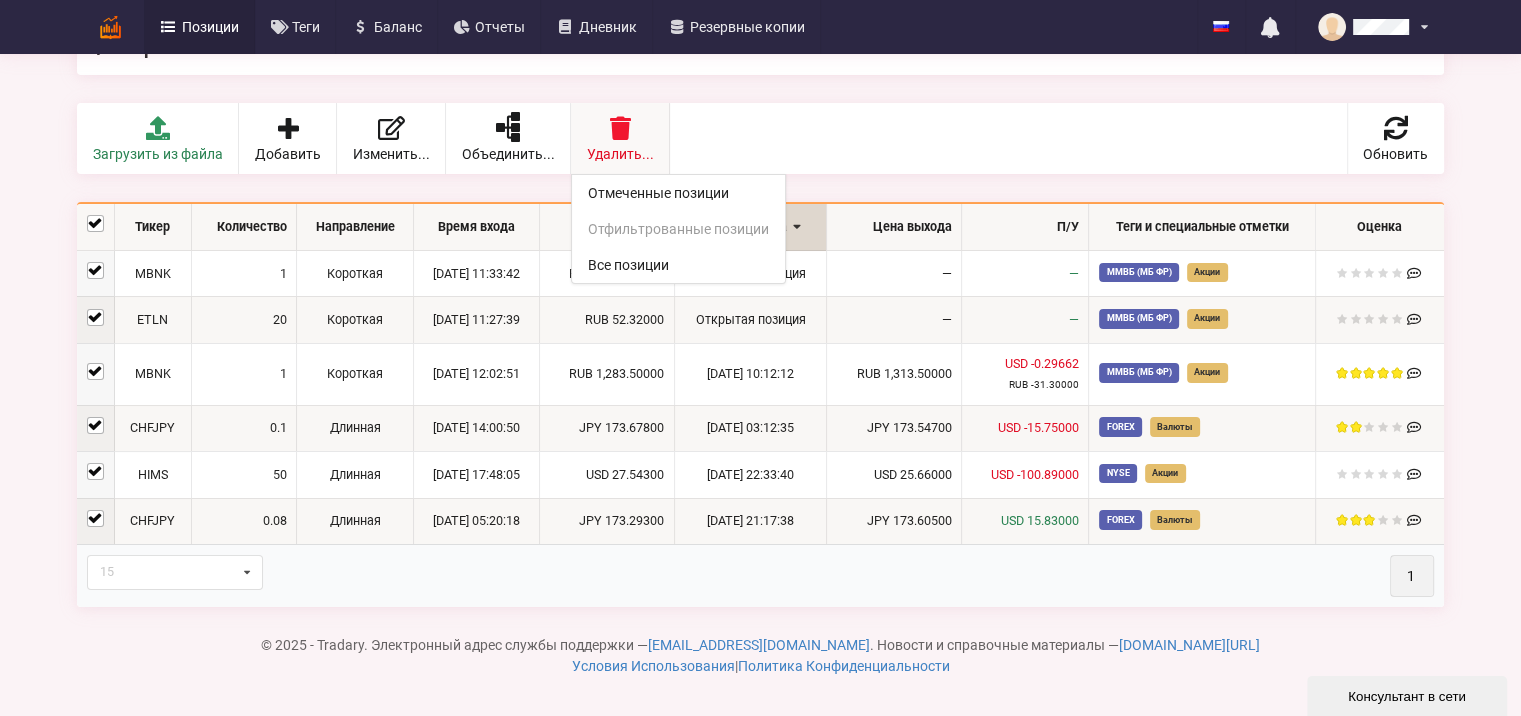 click at bounding box center [620, 128] 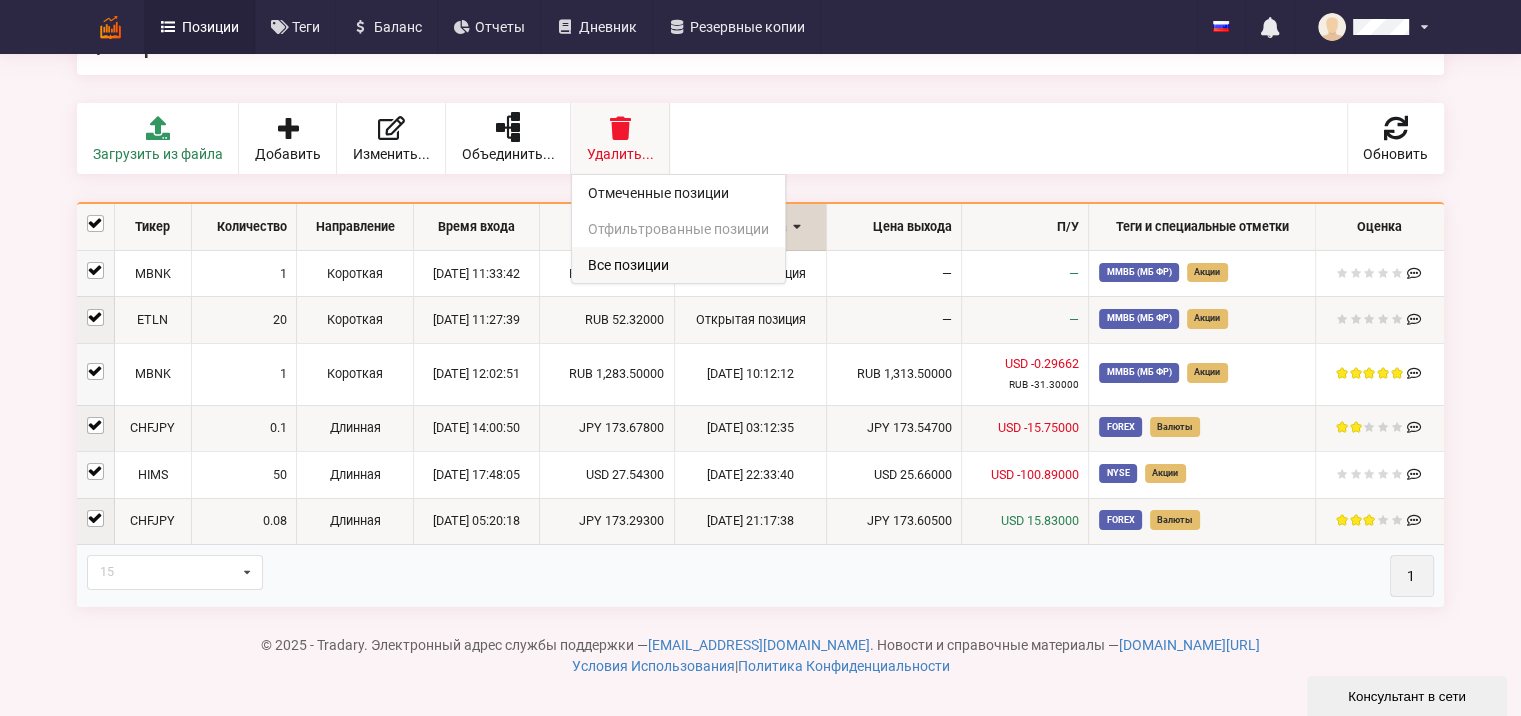 click on "Все позиции" at bounding box center [678, 265] 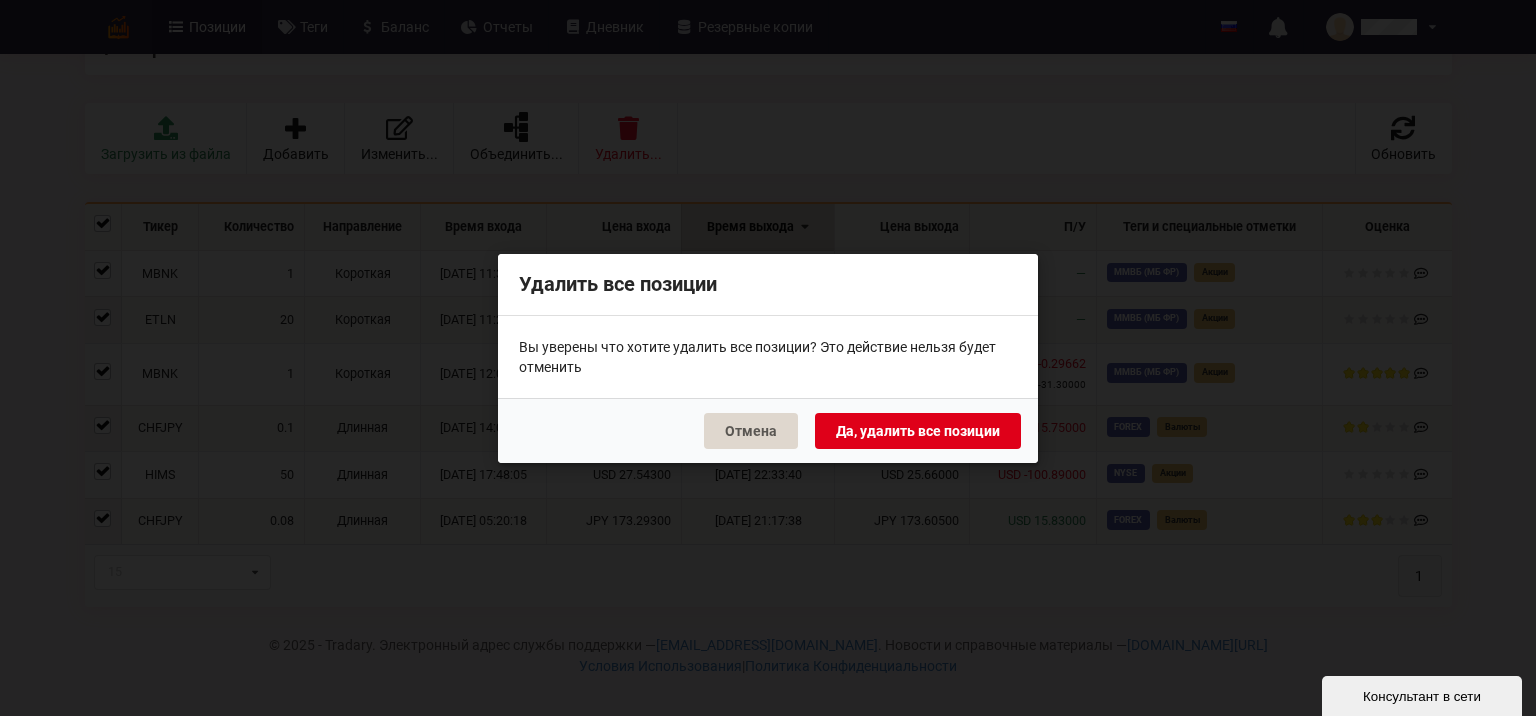 click on "Да, удалить все позиции" at bounding box center [918, 430] 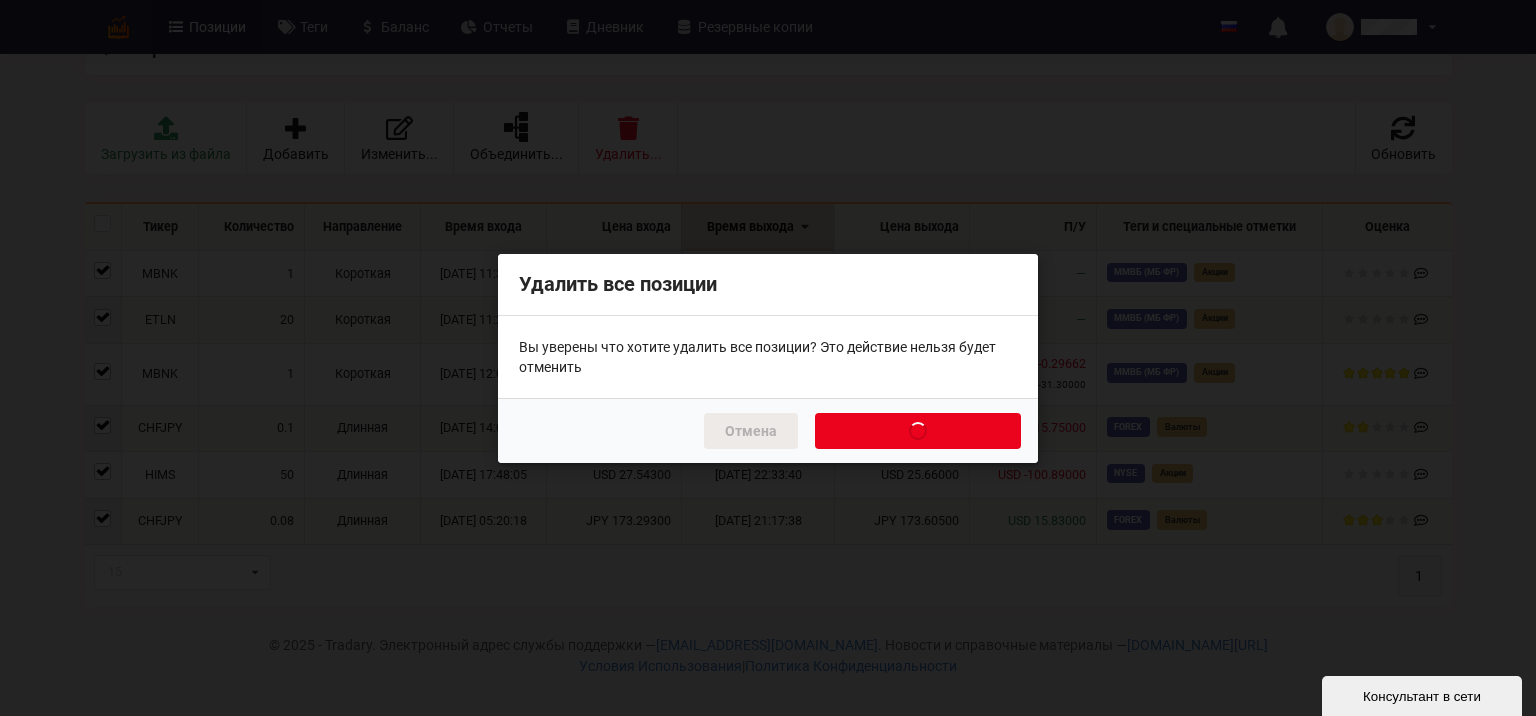 checkbox on "false" 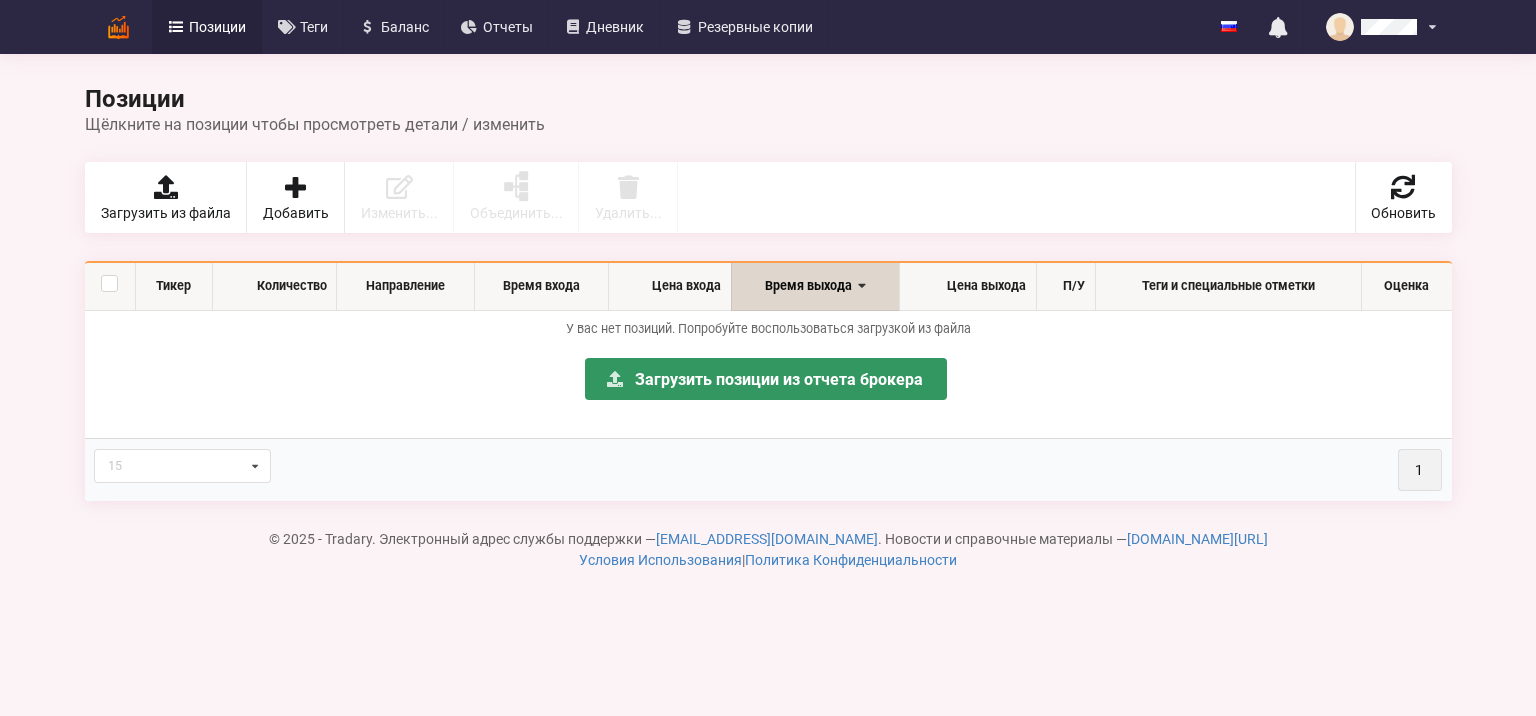 scroll, scrollTop: 0, scrollLeft: 0, axis: both 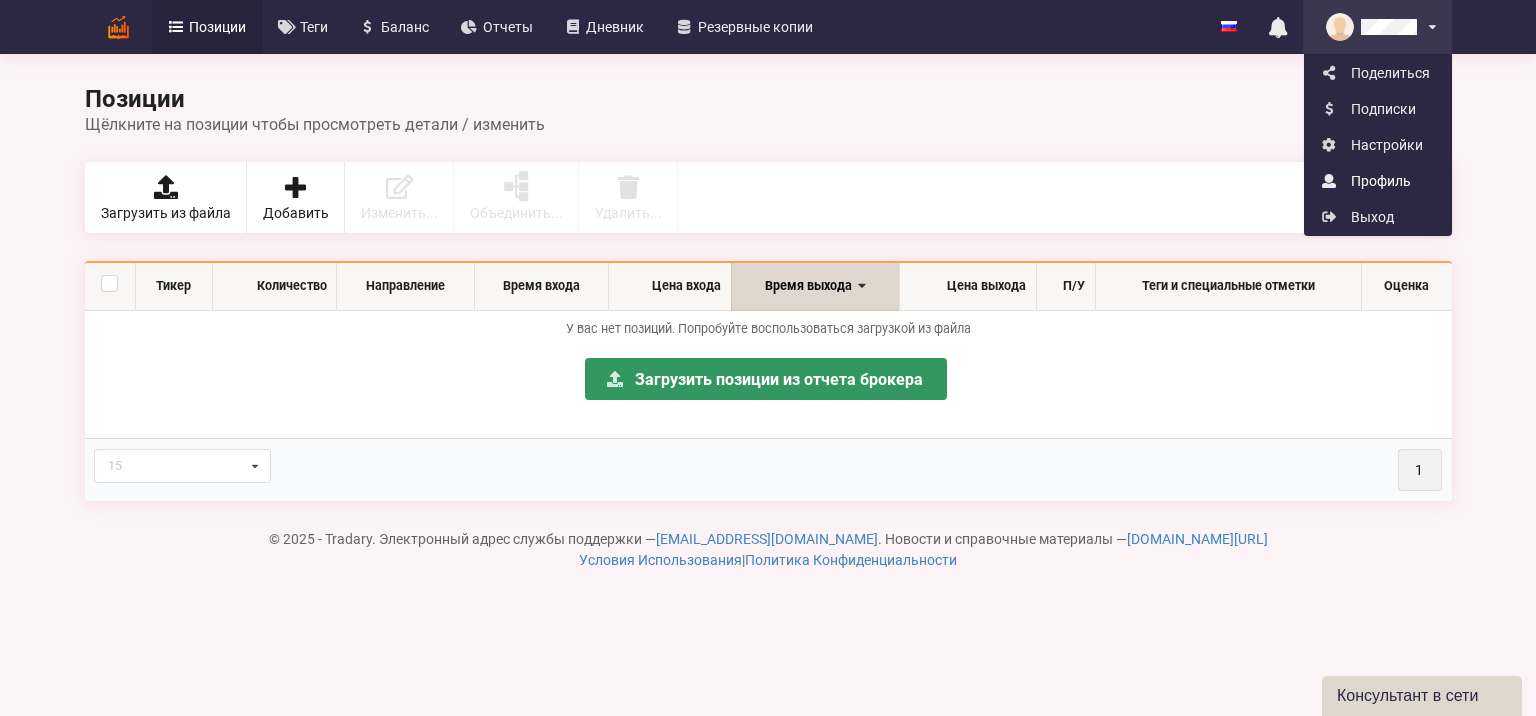 click on "Профиль" at bounding box center [1378, 181] 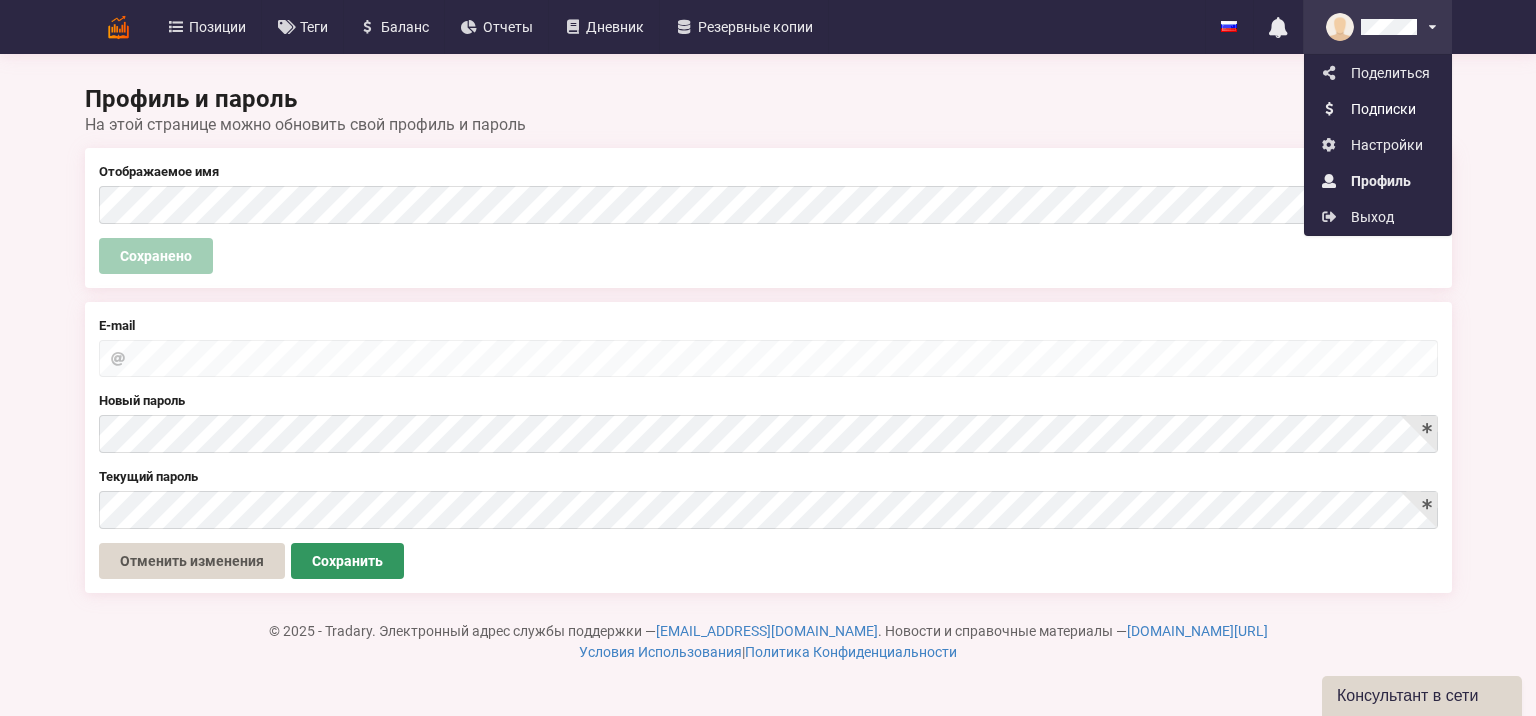 click on "Подписки" at bounding box center [1378, 109] 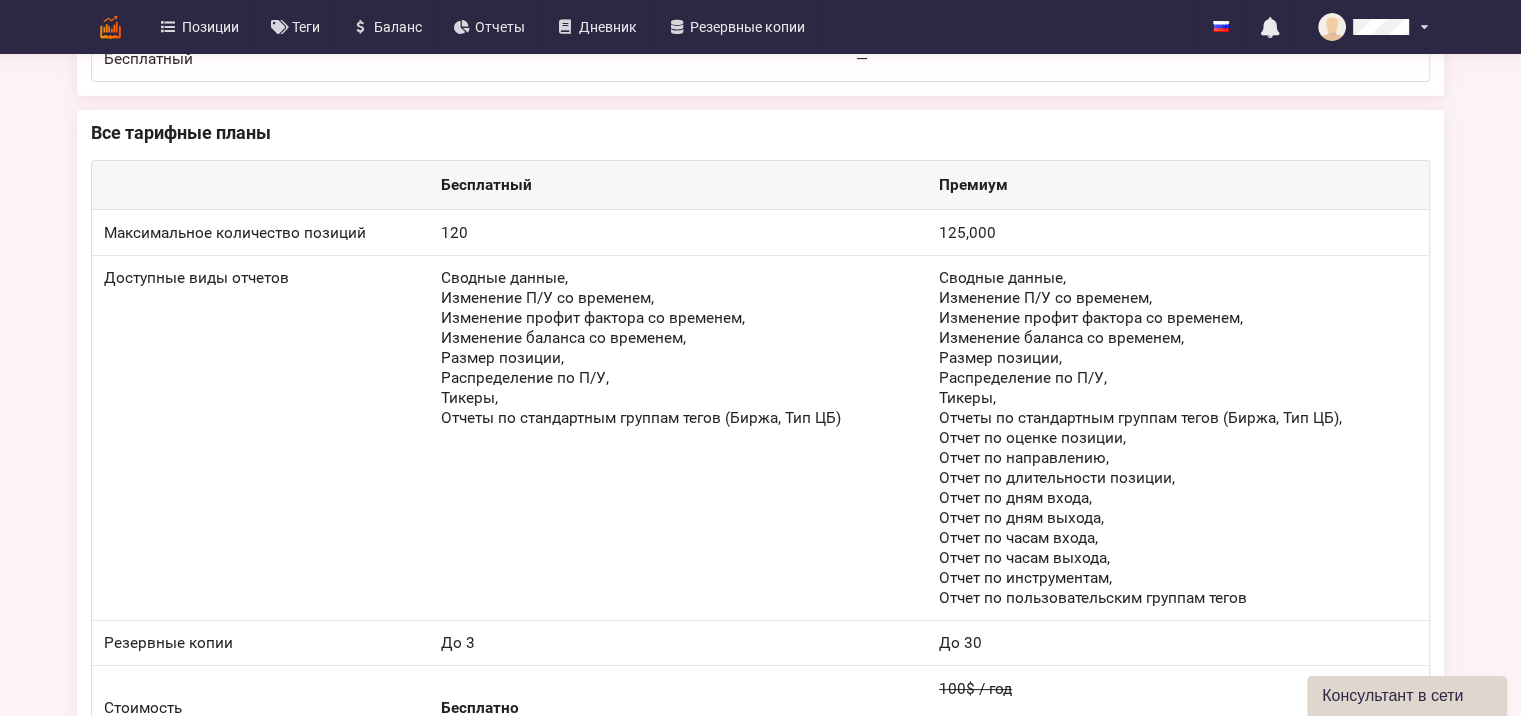 scroll, scrollTop: 0, scrollLeft: 0, axis: both 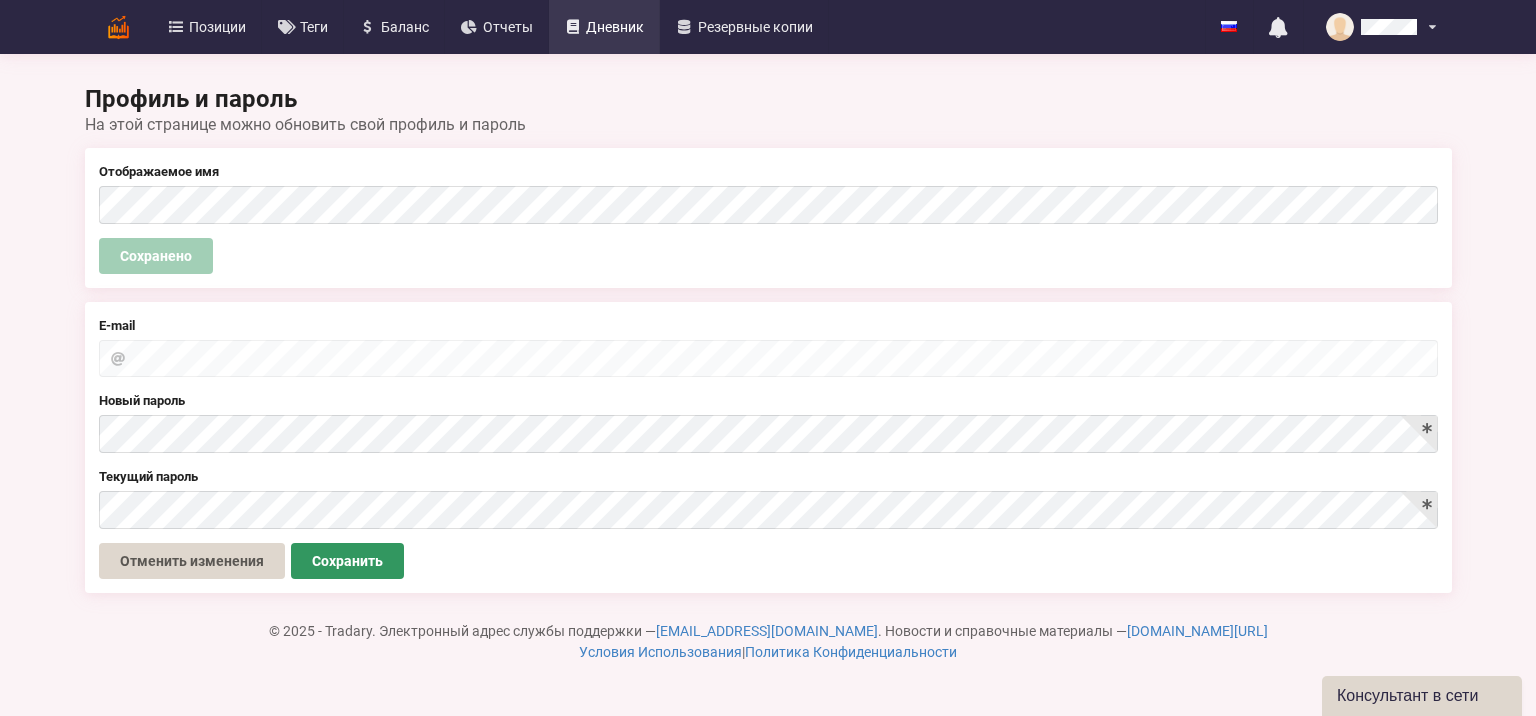 click on "Дневник" at bounding box center [605, 27] 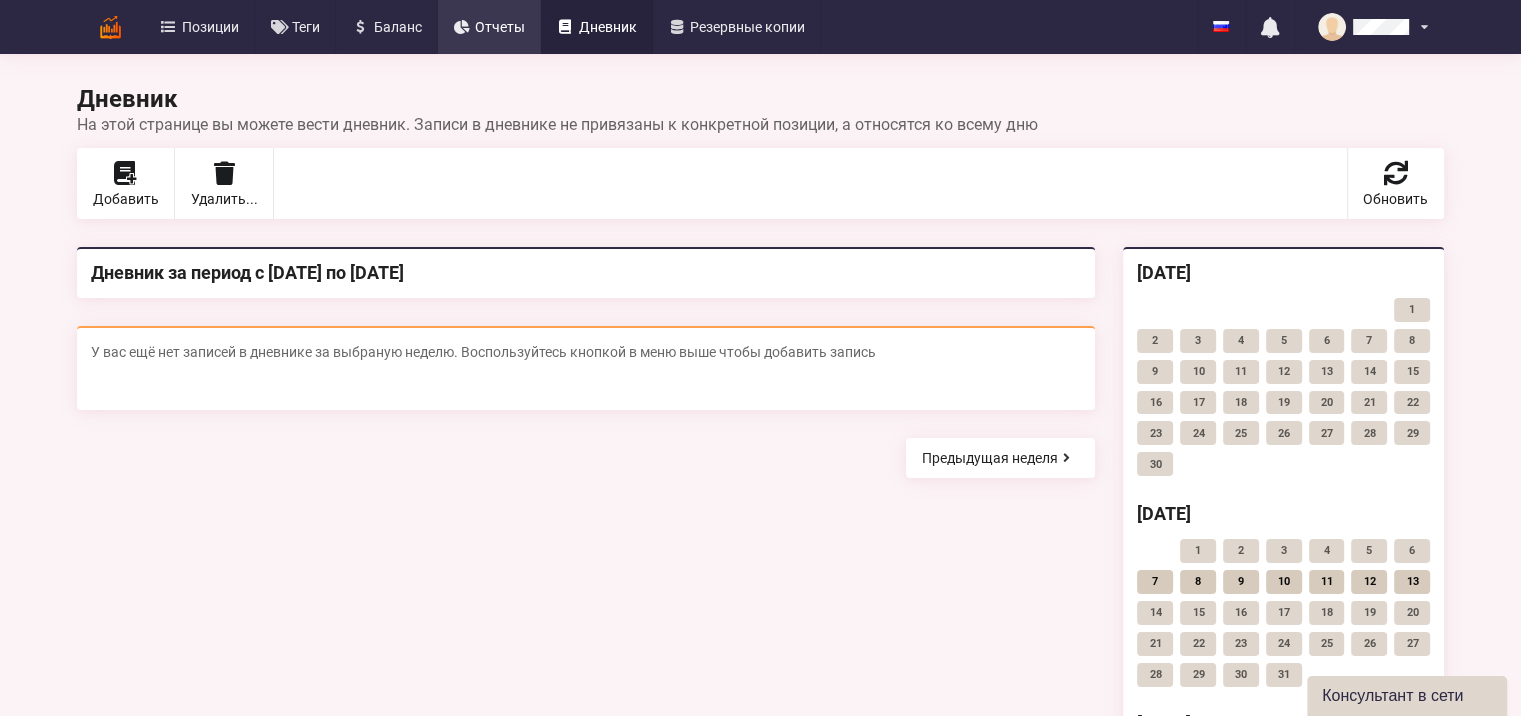 click on "Отчеты" at bounding box center (500, 27) 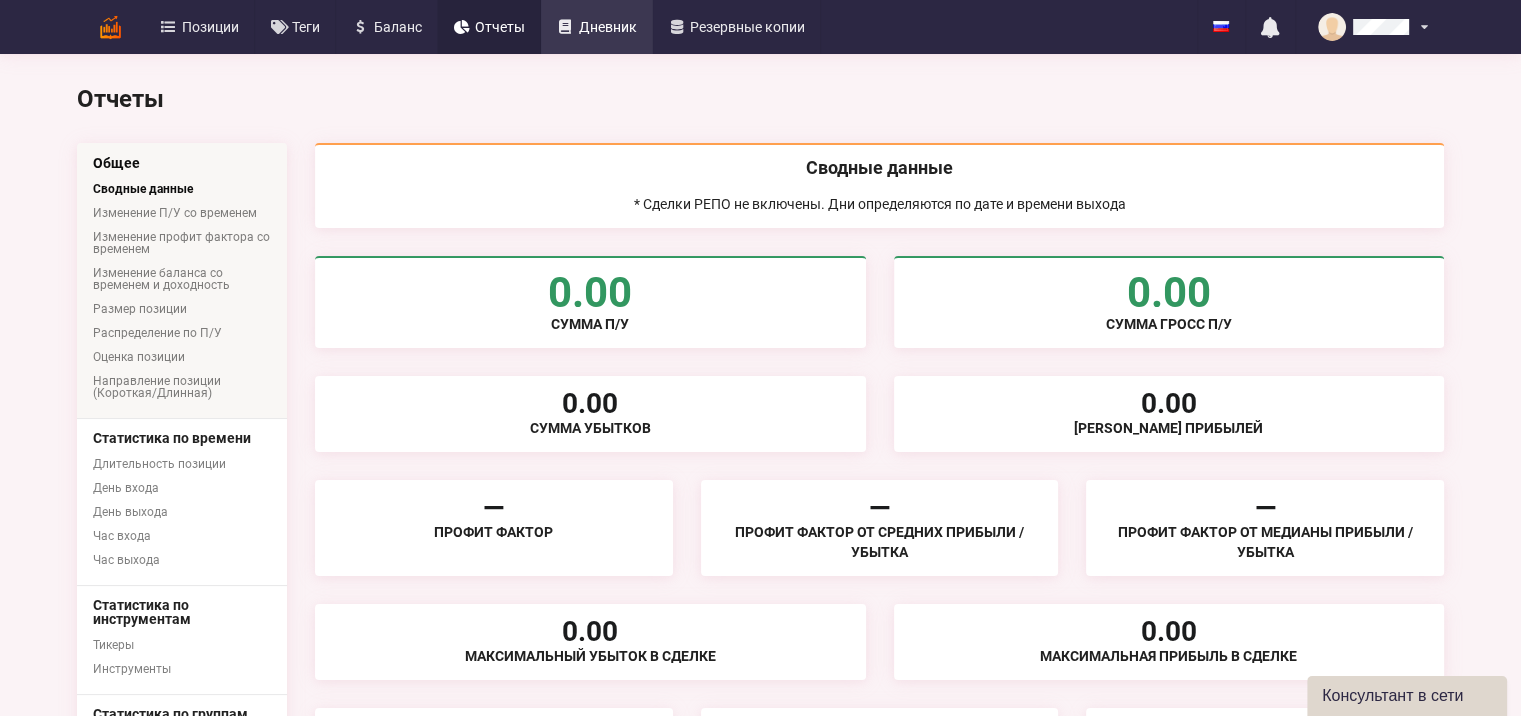 click on "Дневник" at bounding box center (597, 27) 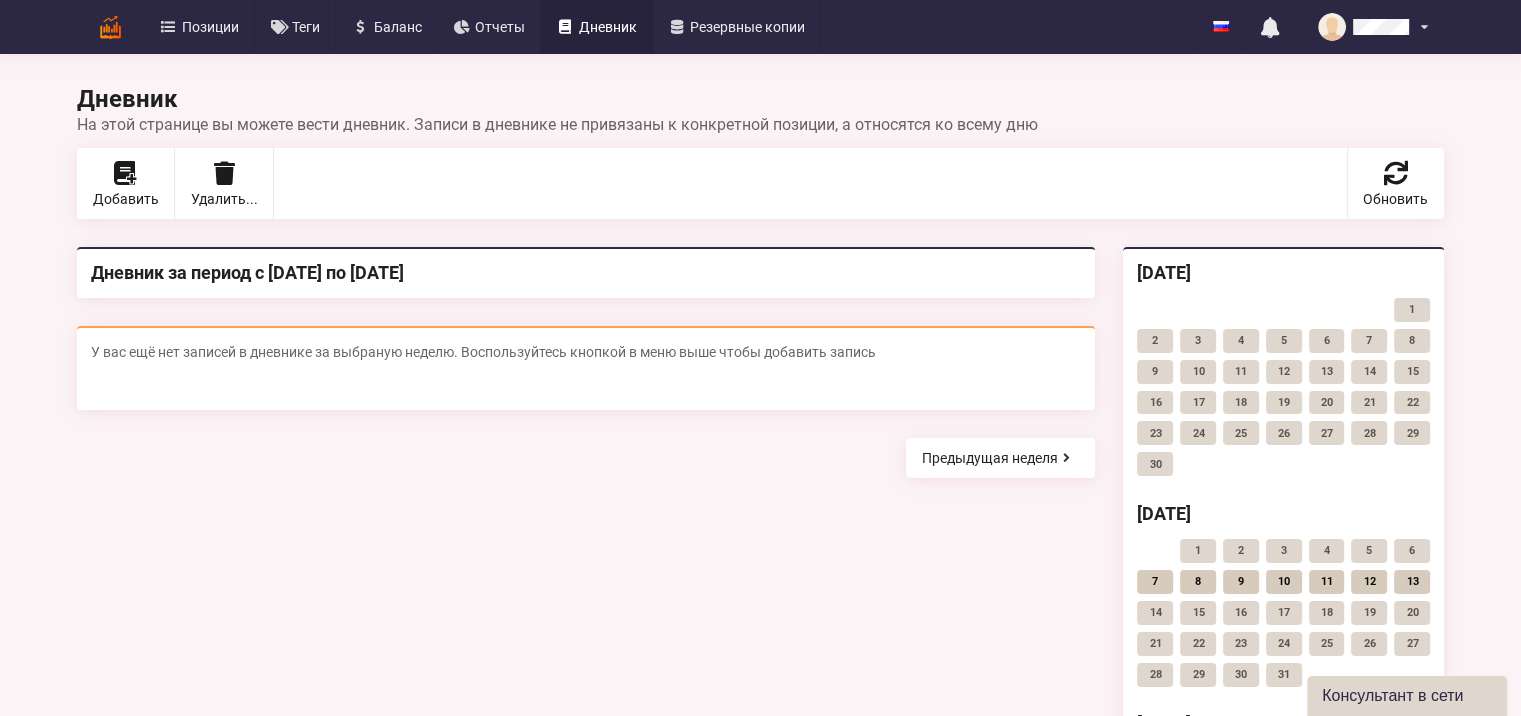 click on "Дневник" at bounding box center [597, 27] 